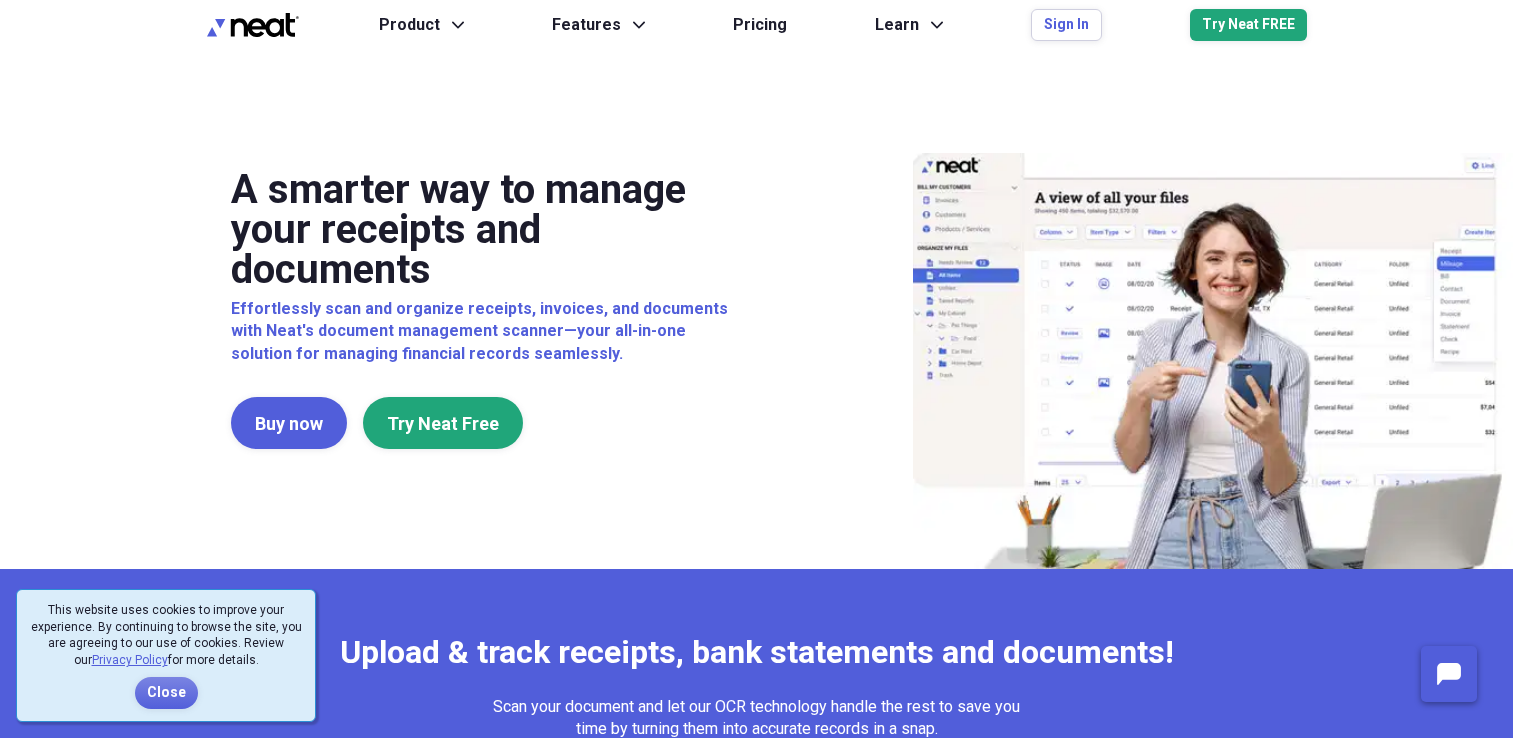 scroll, scrollTop: 0, scrollLeft: 0, axis: both 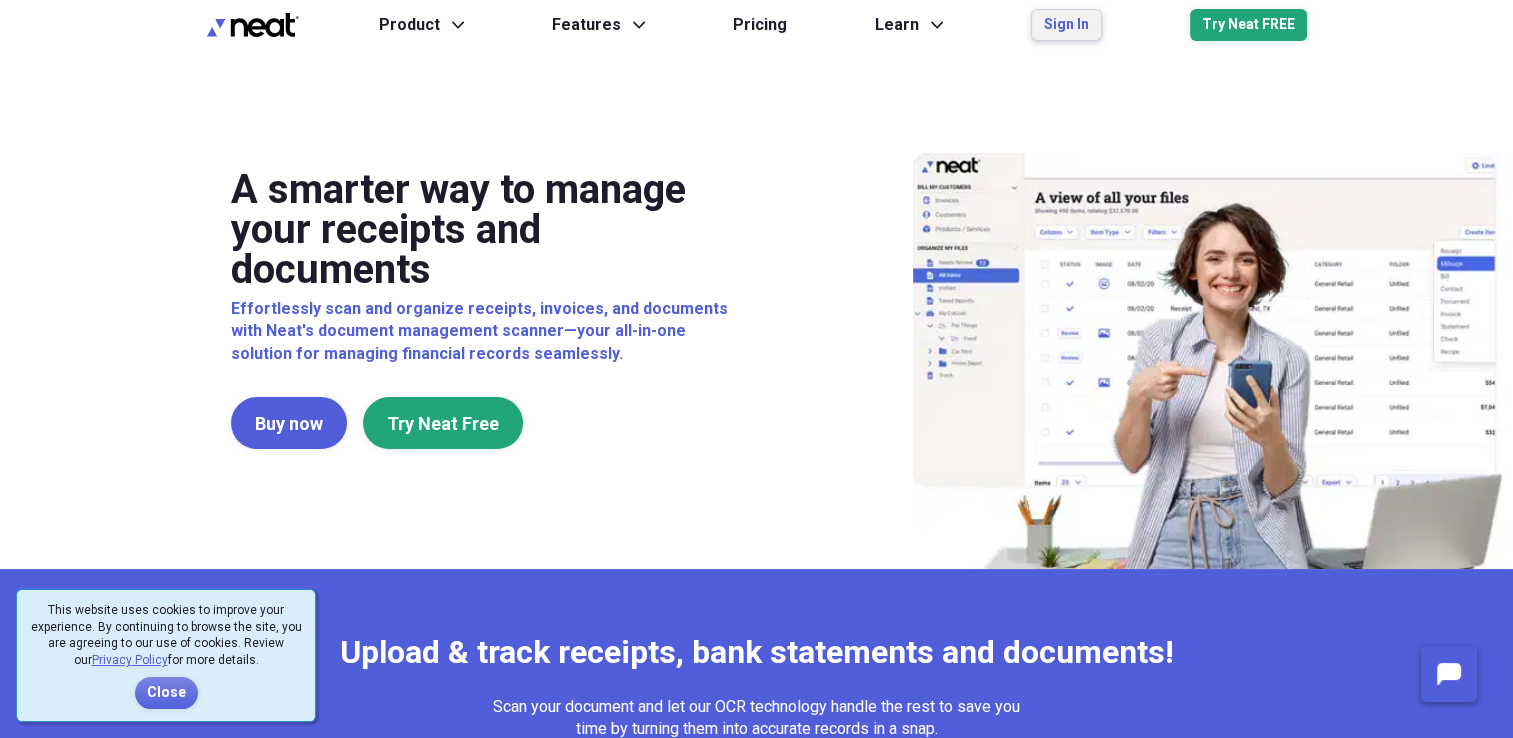 click on "Sign In" at bounding box center [1066, 25] 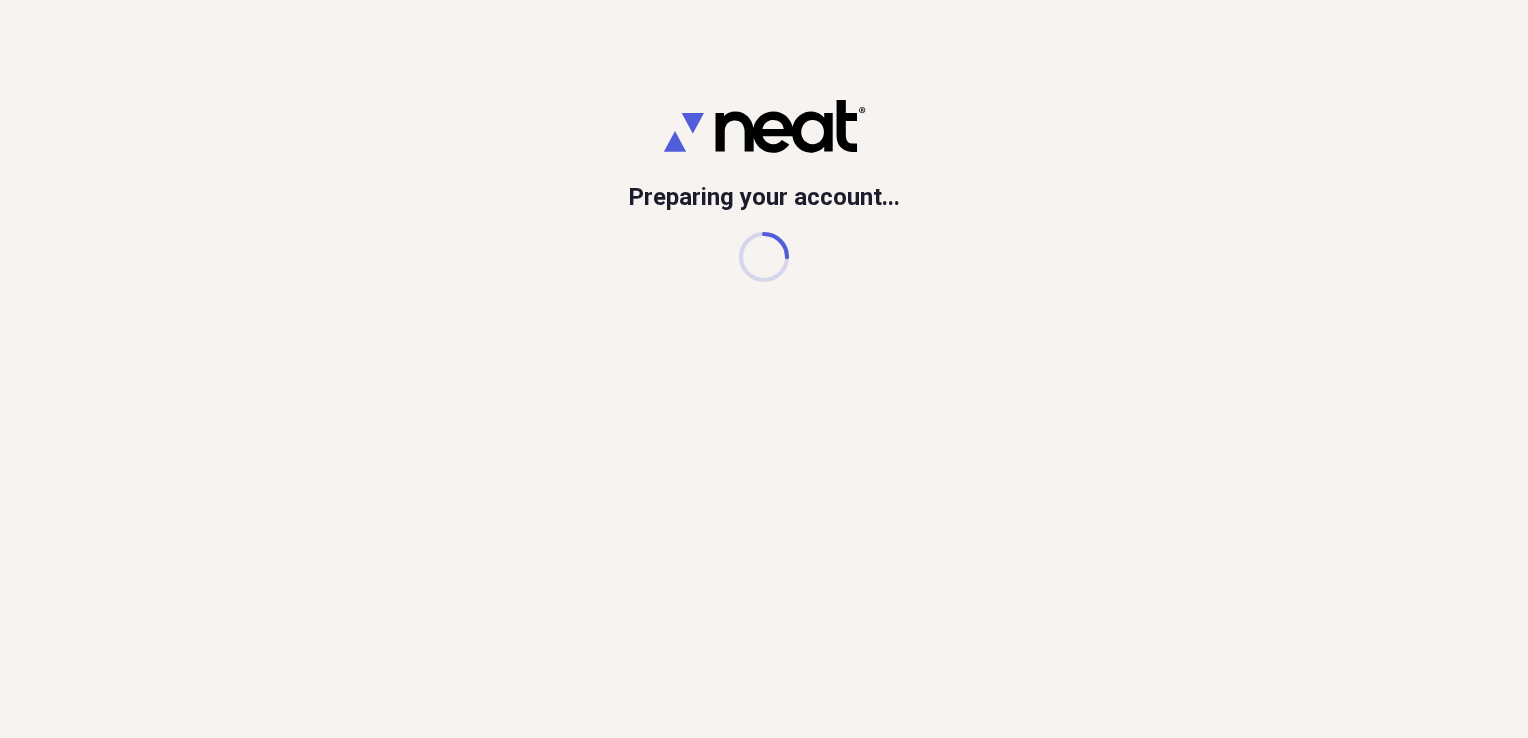 scroll, scrollTop: 0, scrollLeft: 0, axis: both 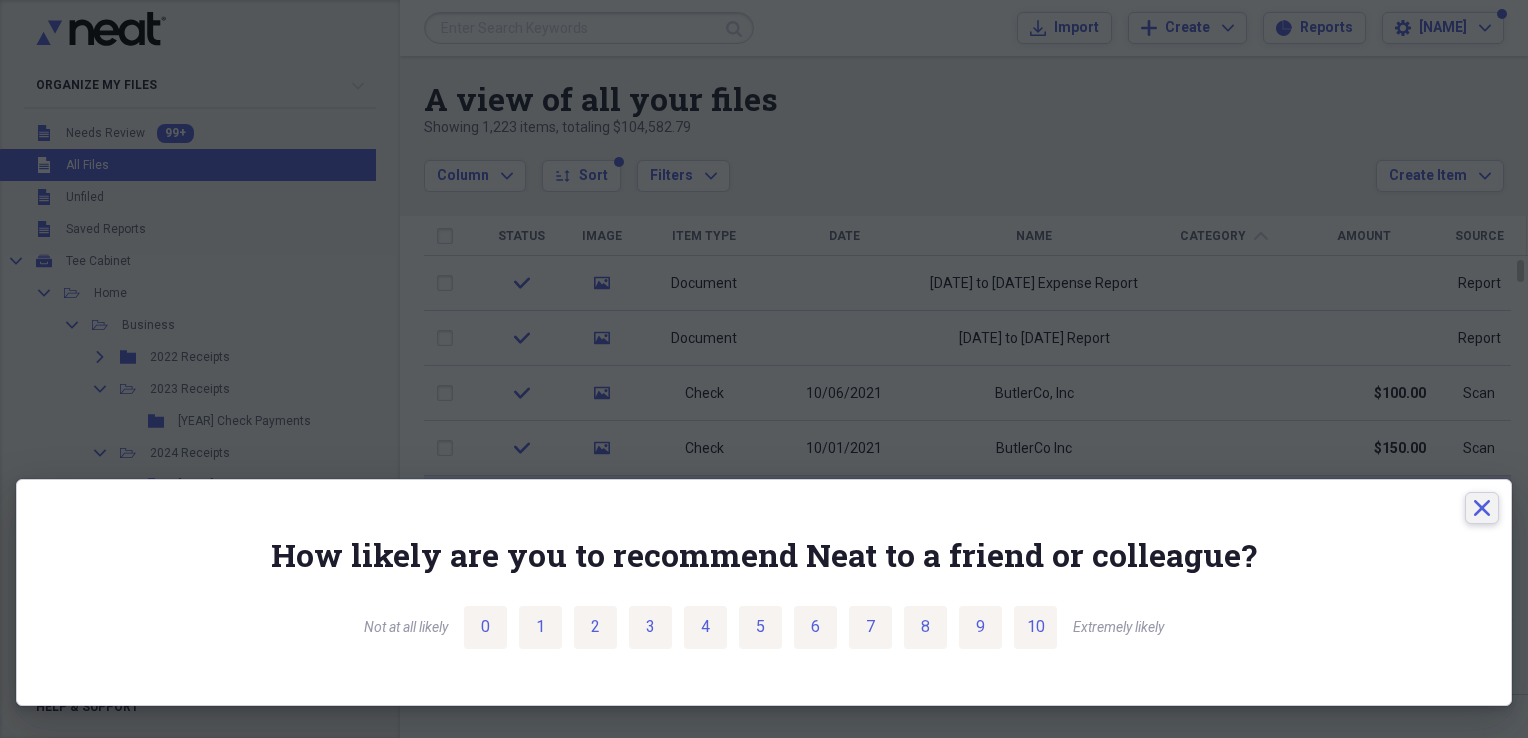 click on "Close" 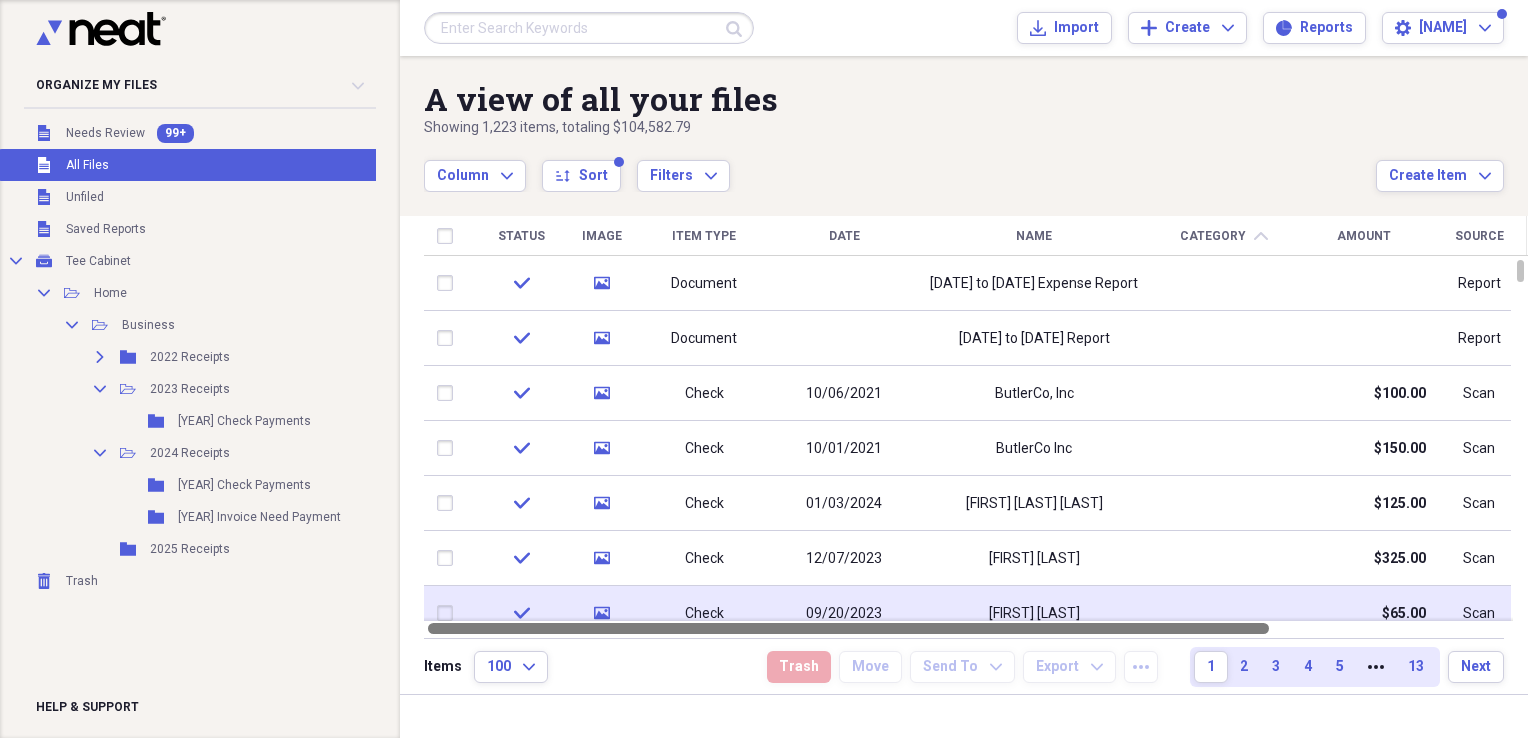 drag, startPoint x: 944, startPoint y: 626, endPoint x: 819, endPoint y: 595, distance: 128.78665 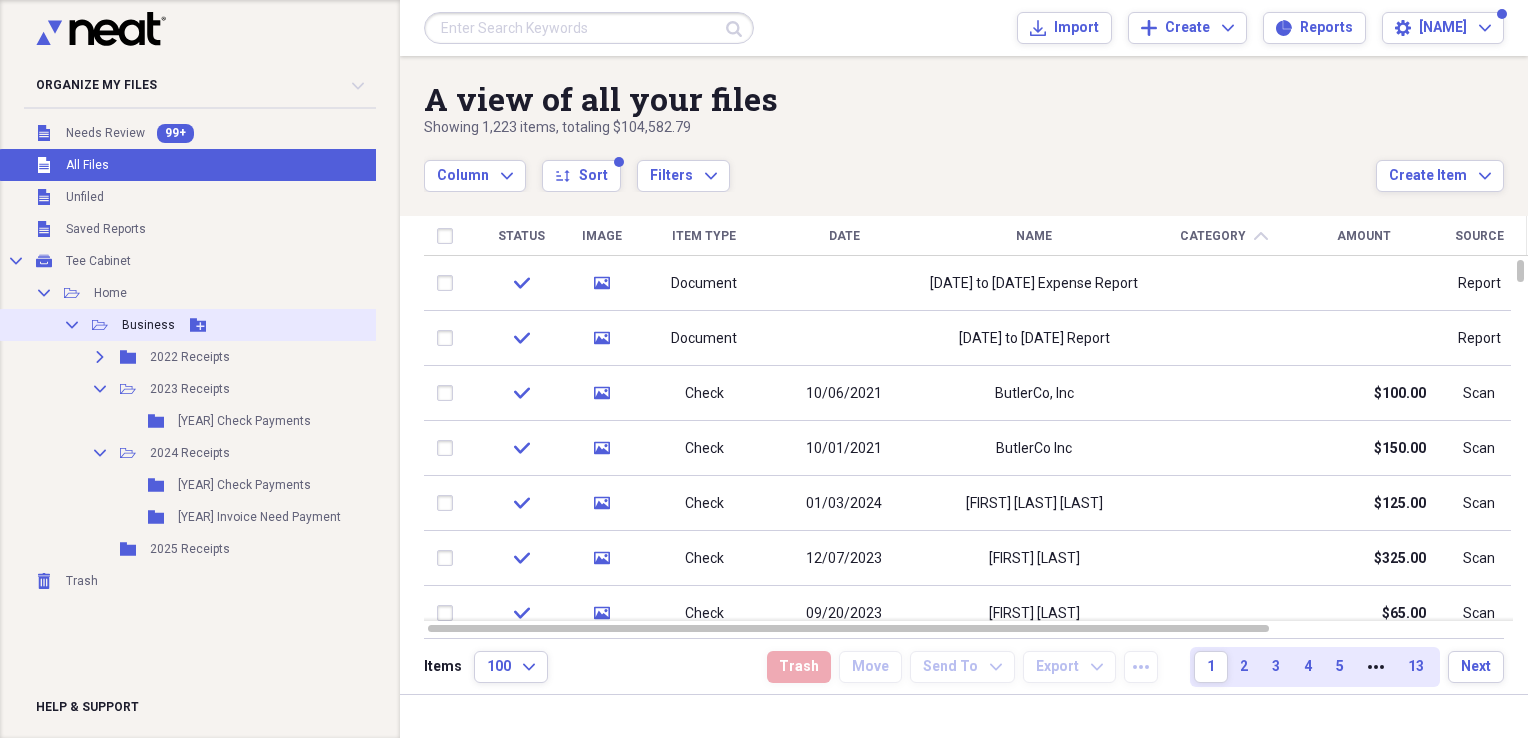 click on "Business" at bounding box center (148, 325) 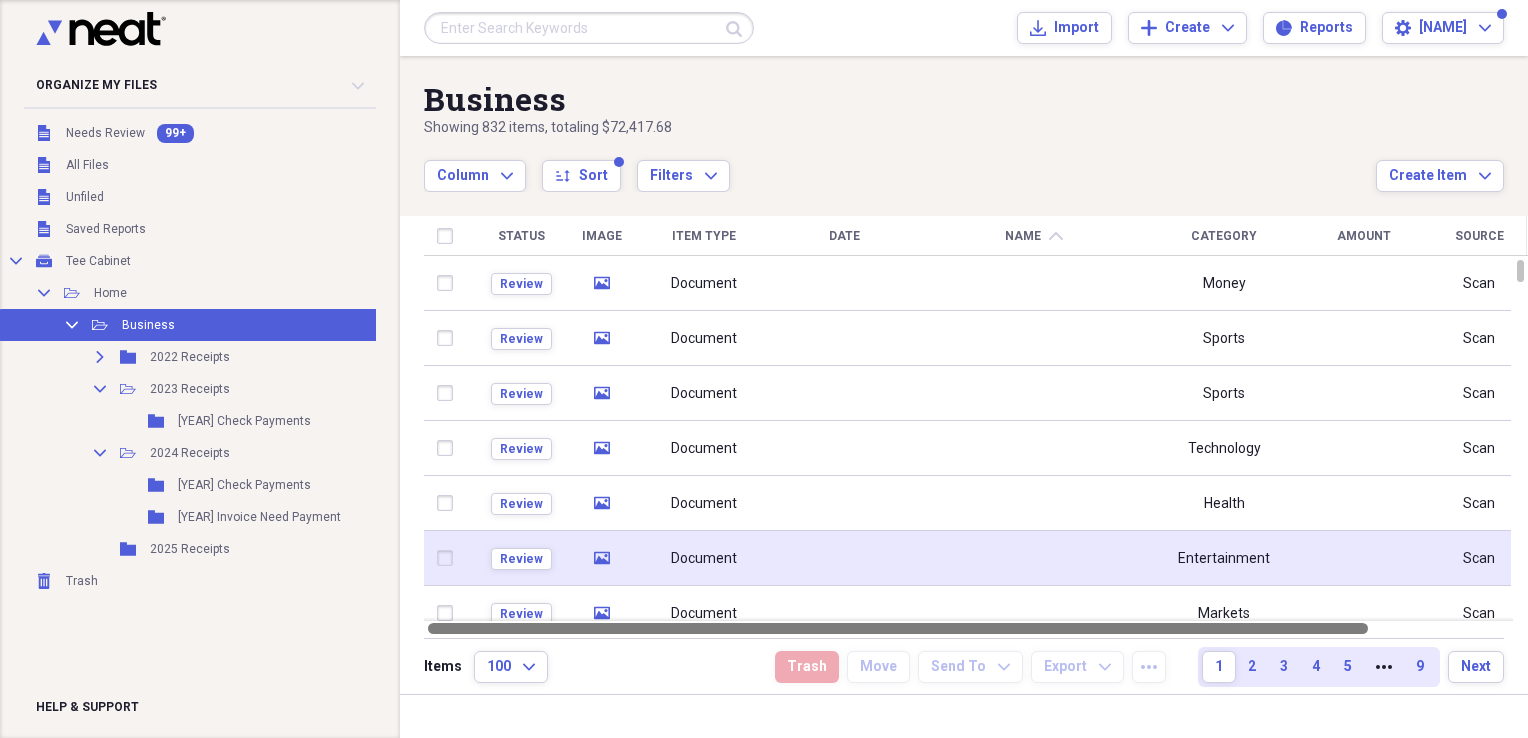 drag, startPoint x: 1044, startPoint y: 626, endPoint x: 788, endPoint y: 552, distance: 266.48077 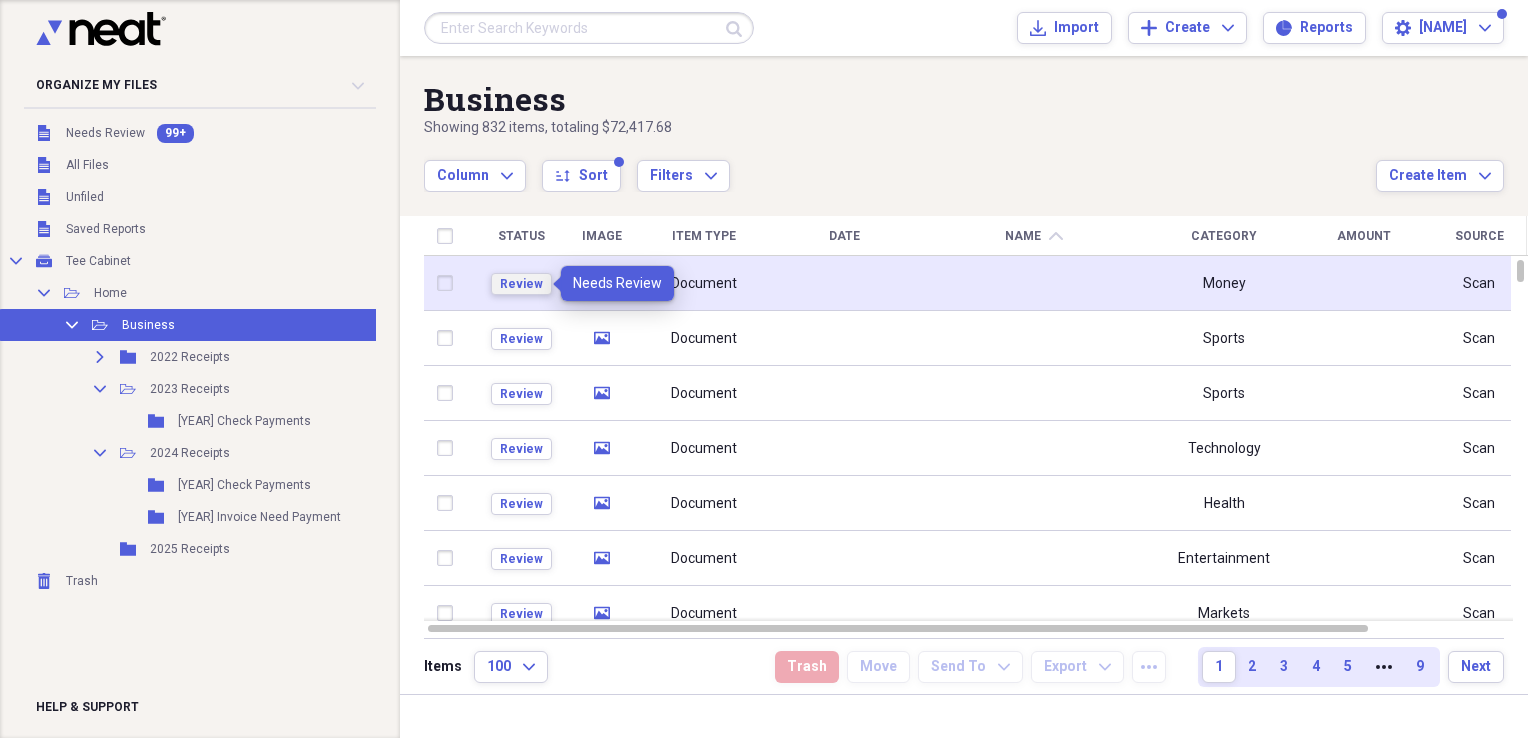 click on "Review" at bounding box center [521, 284] 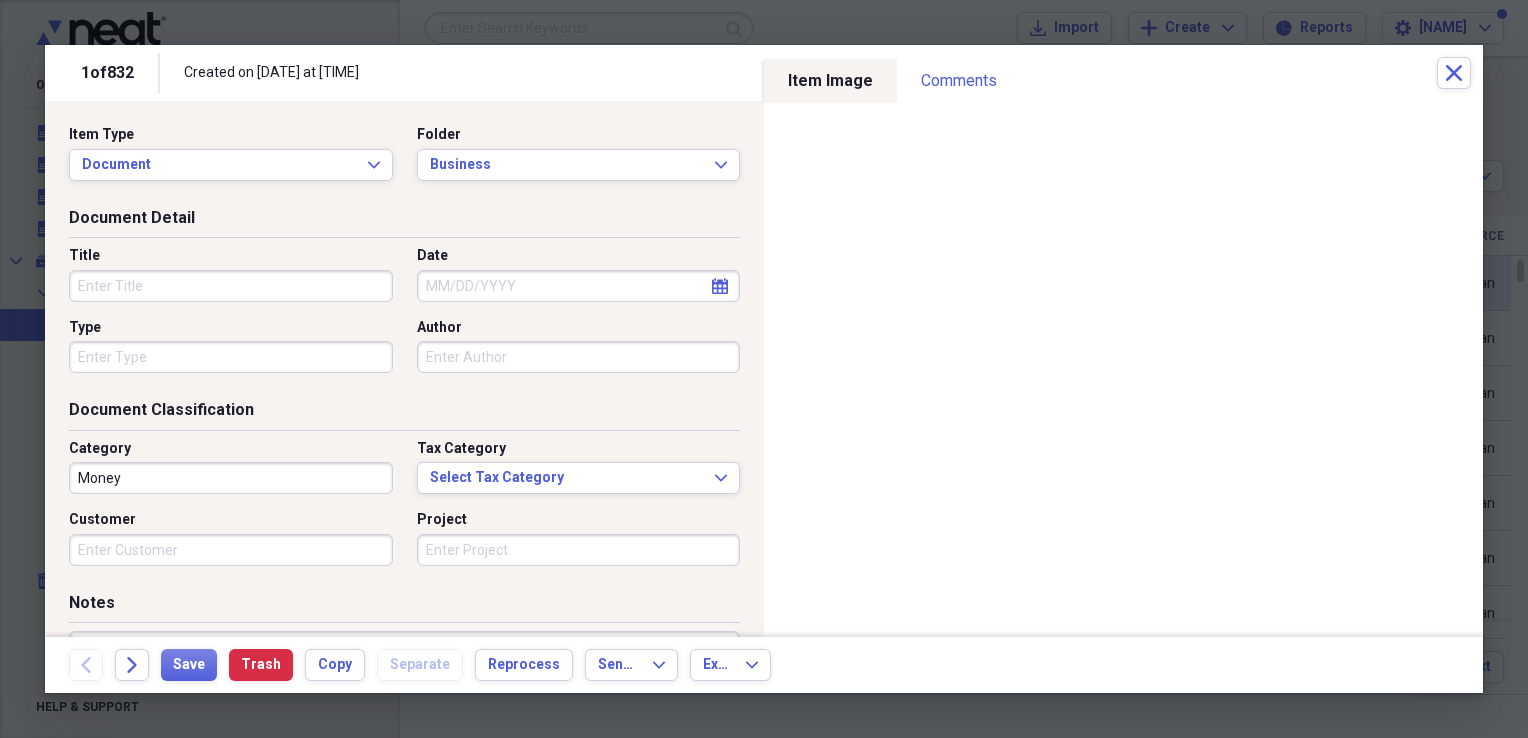 click on "Title" at bounding box center [231, 286] 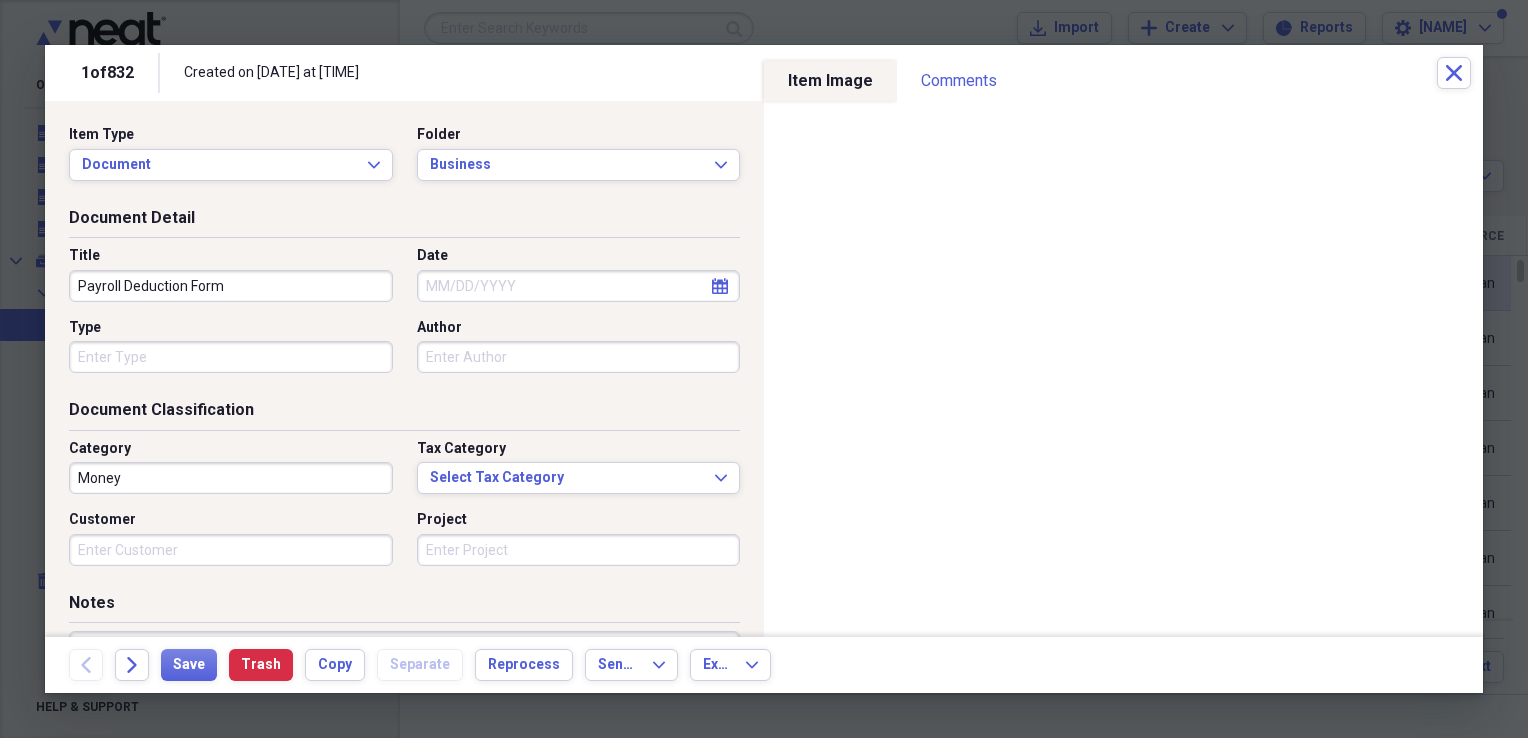 type on "Payroll Deduction Form" 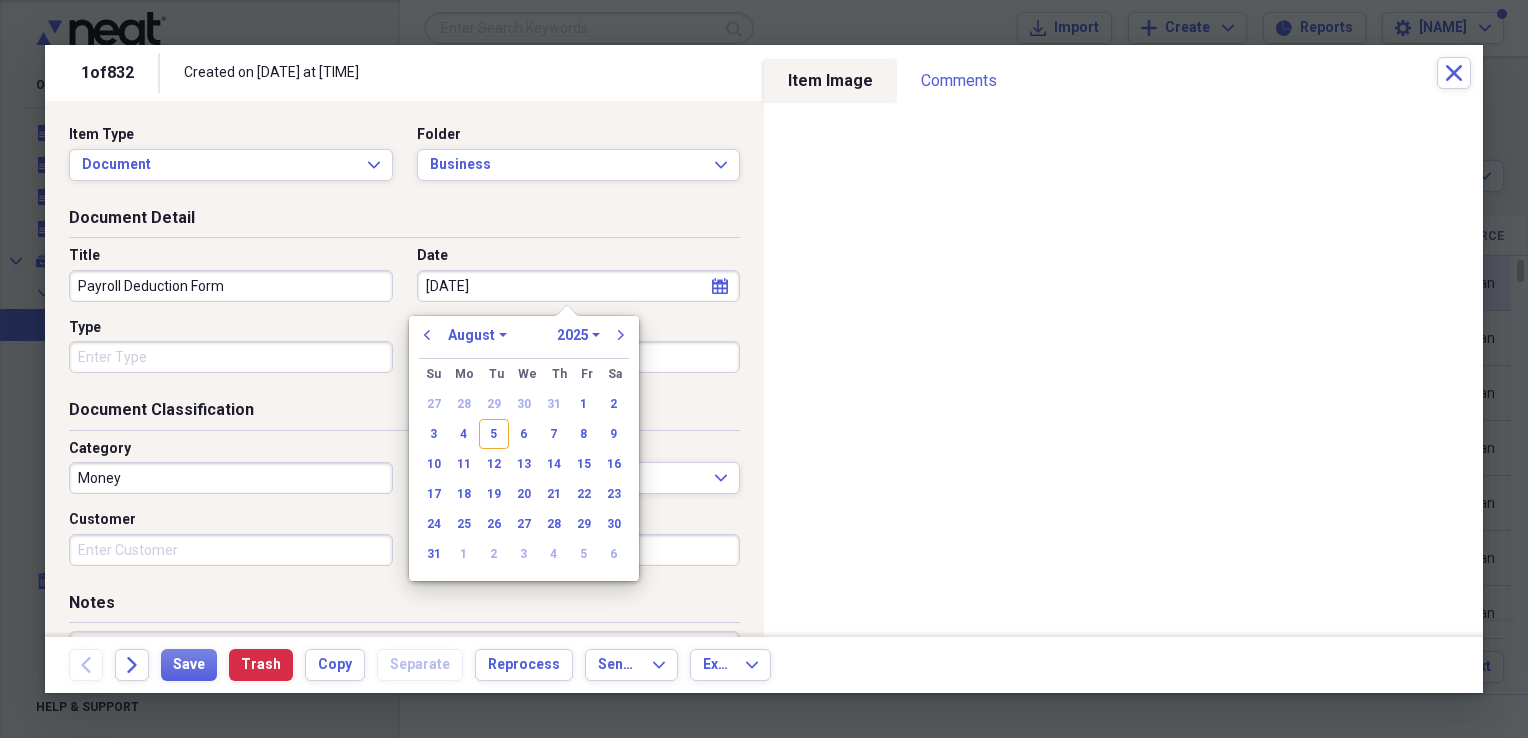 type on "[DATE]" 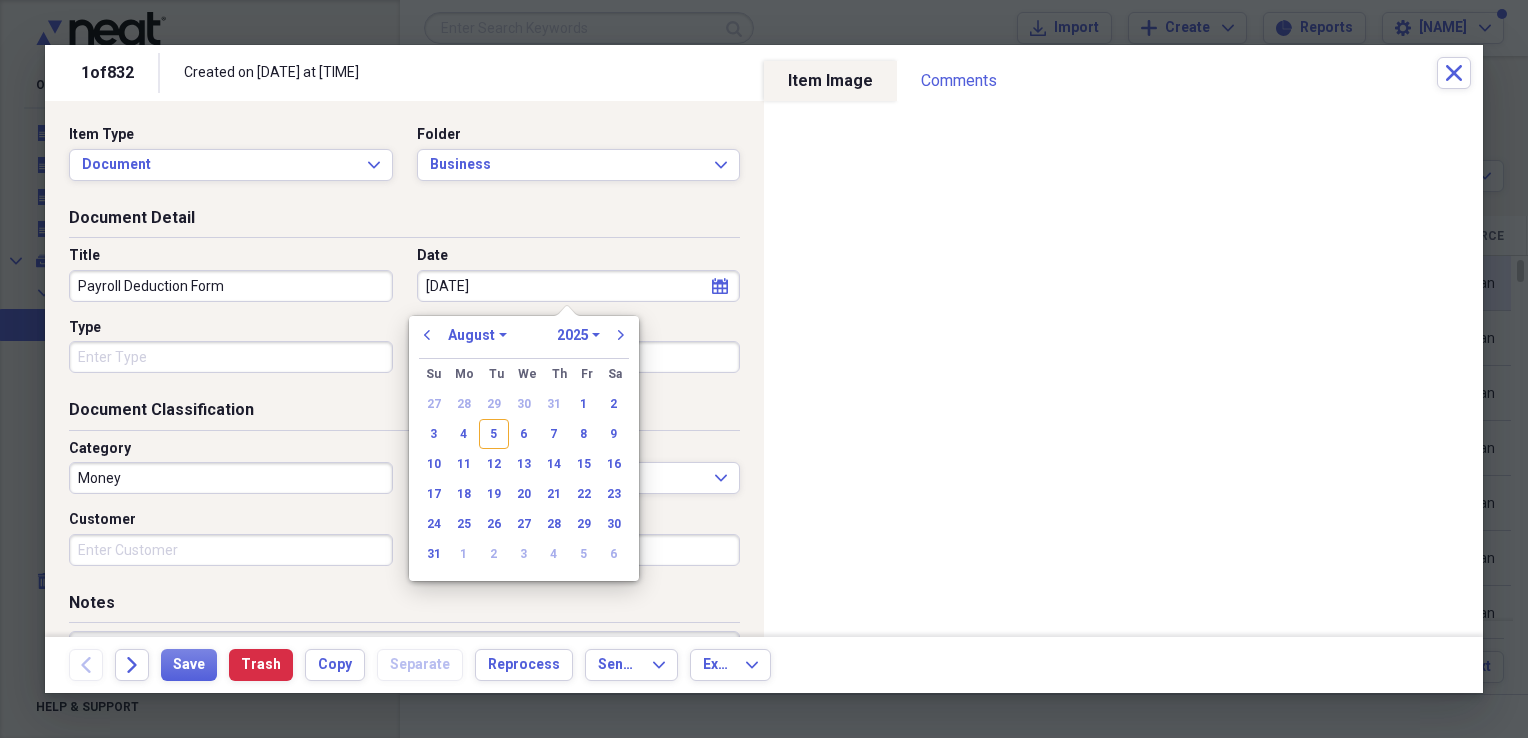 type 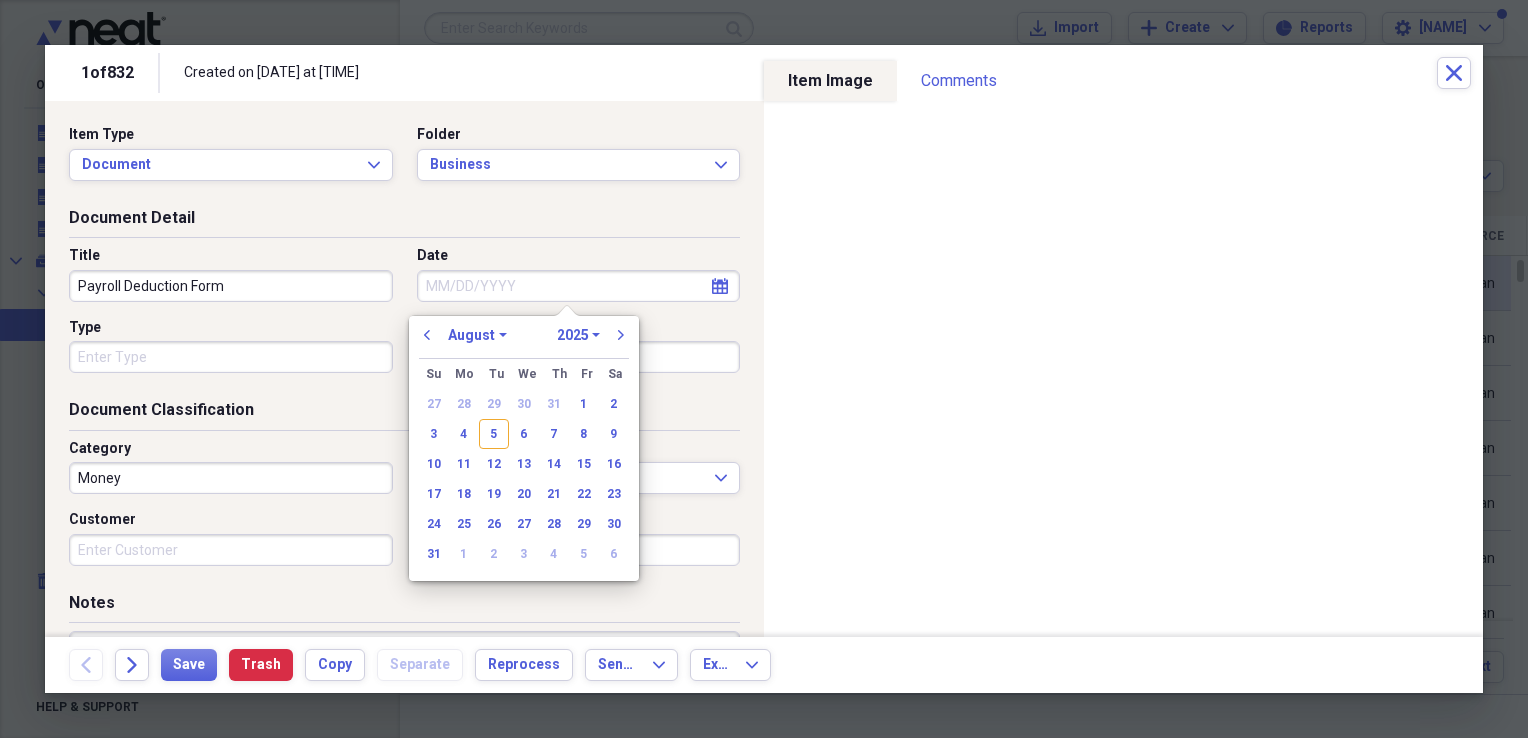 type 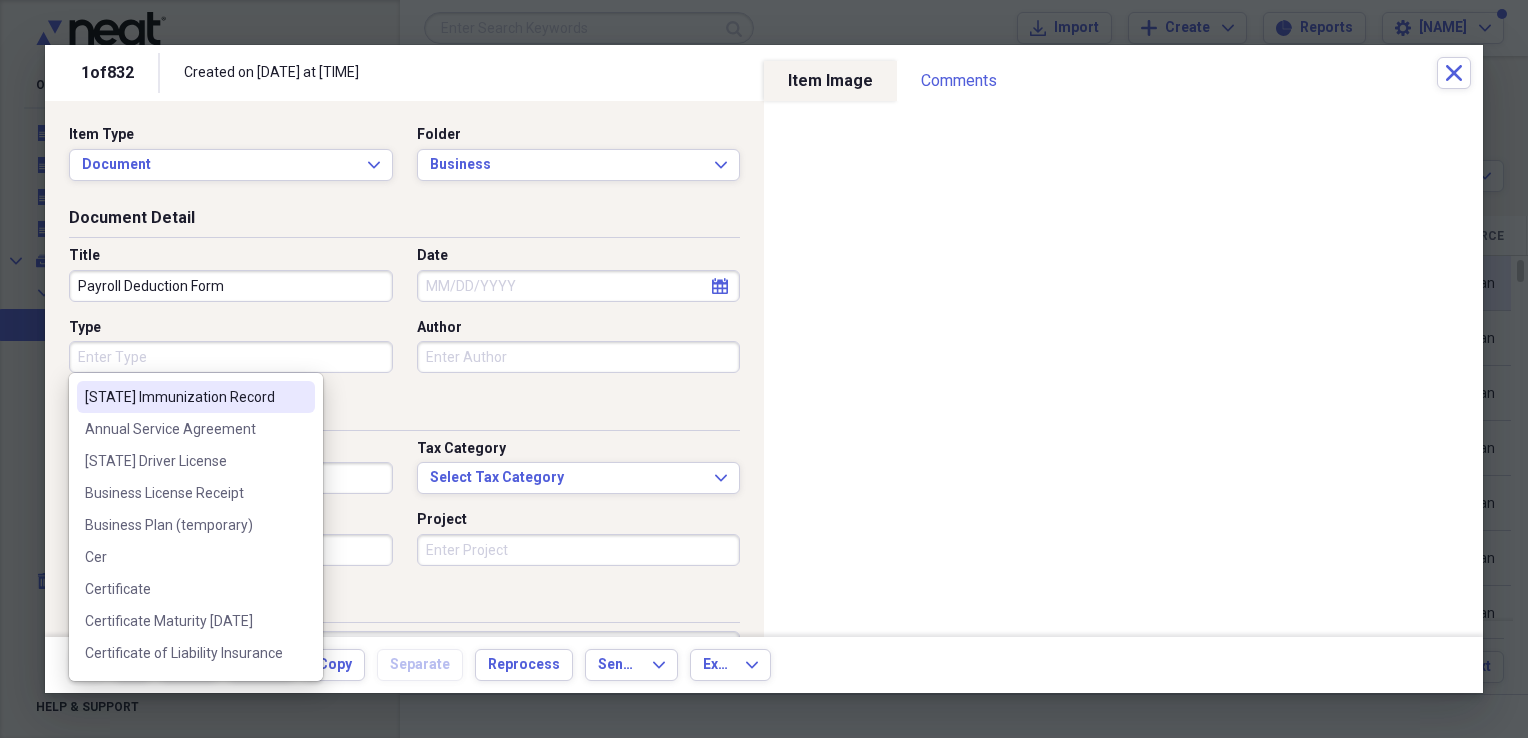 click on "Type" at bounding box center [231, 357] 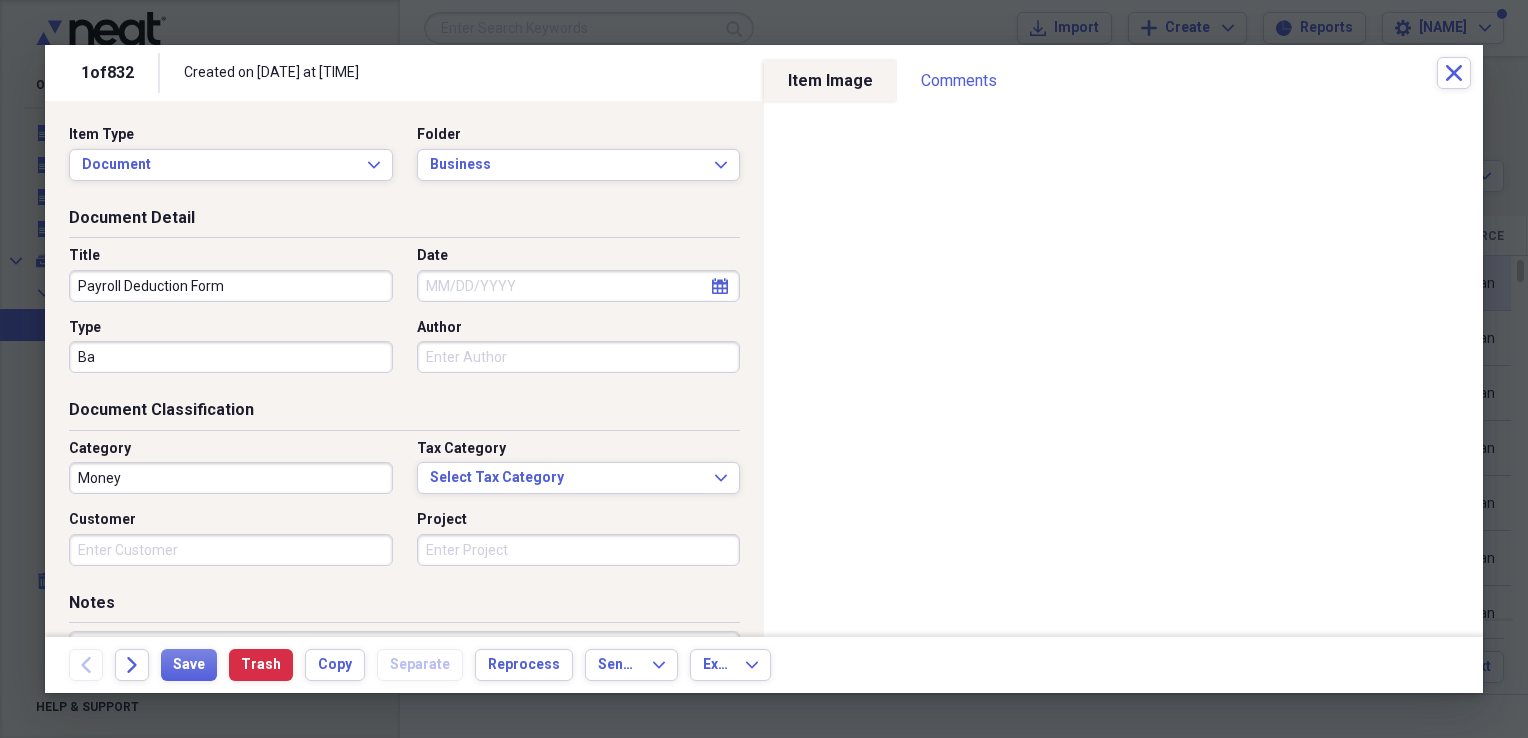 type on "B" 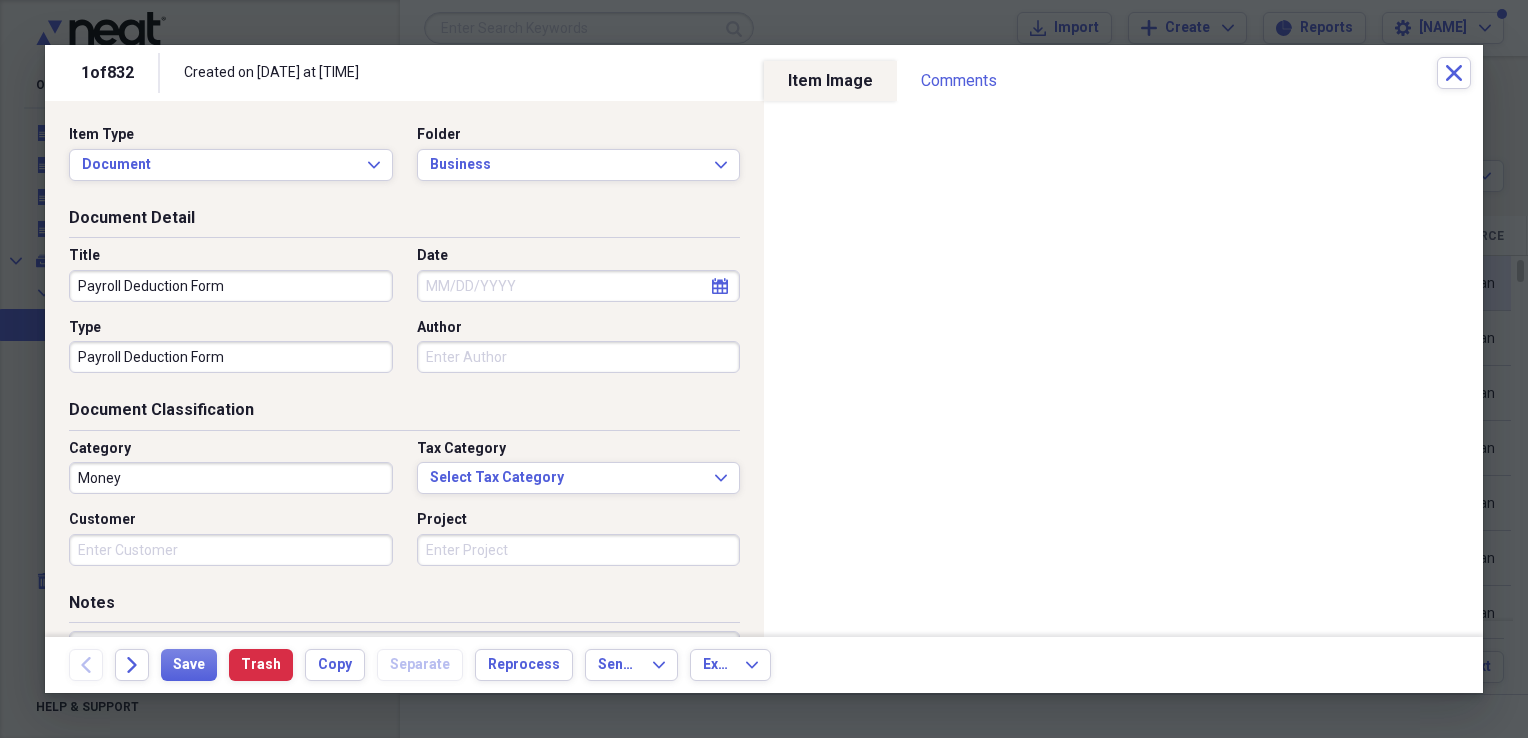type on "Payroll Deduction Form" 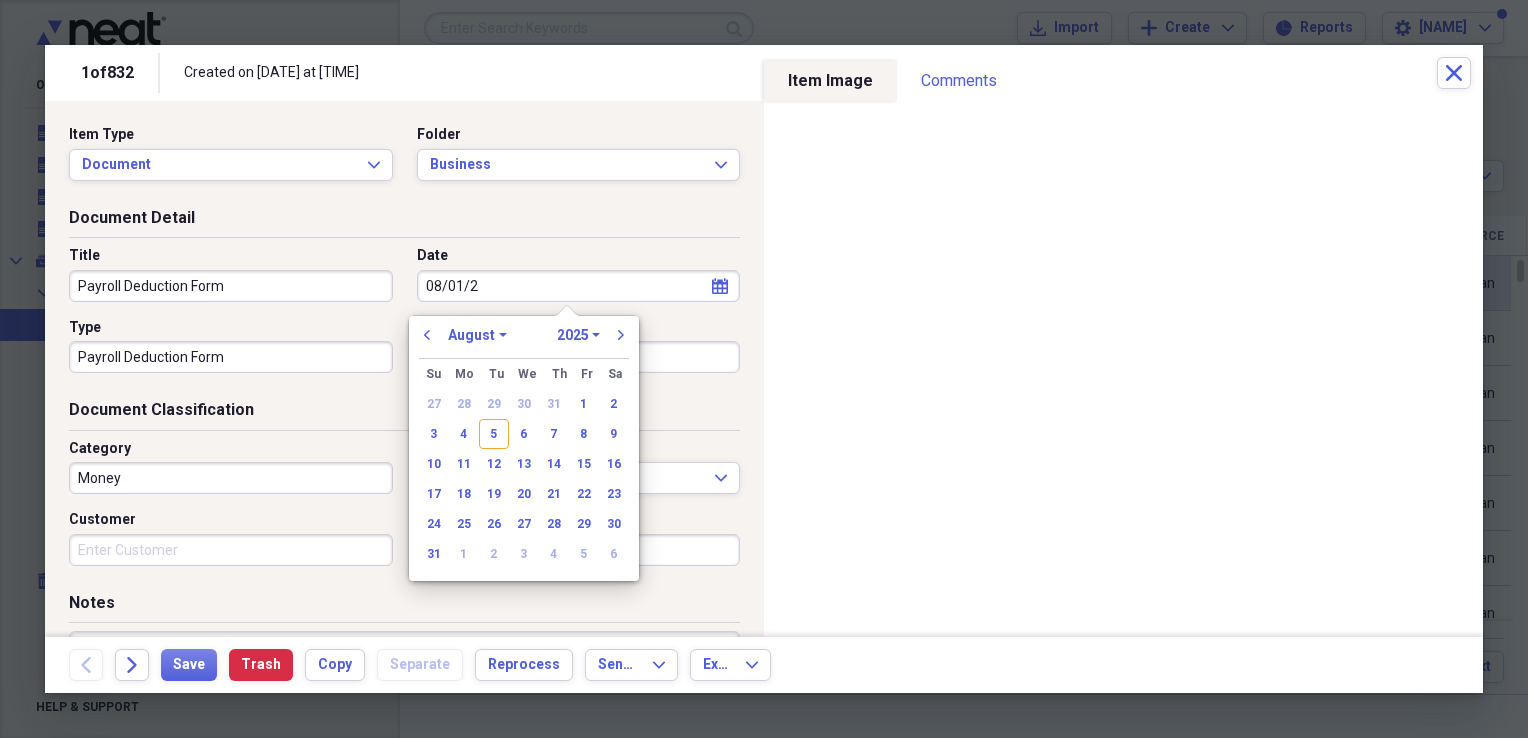 type on "08/01/20" 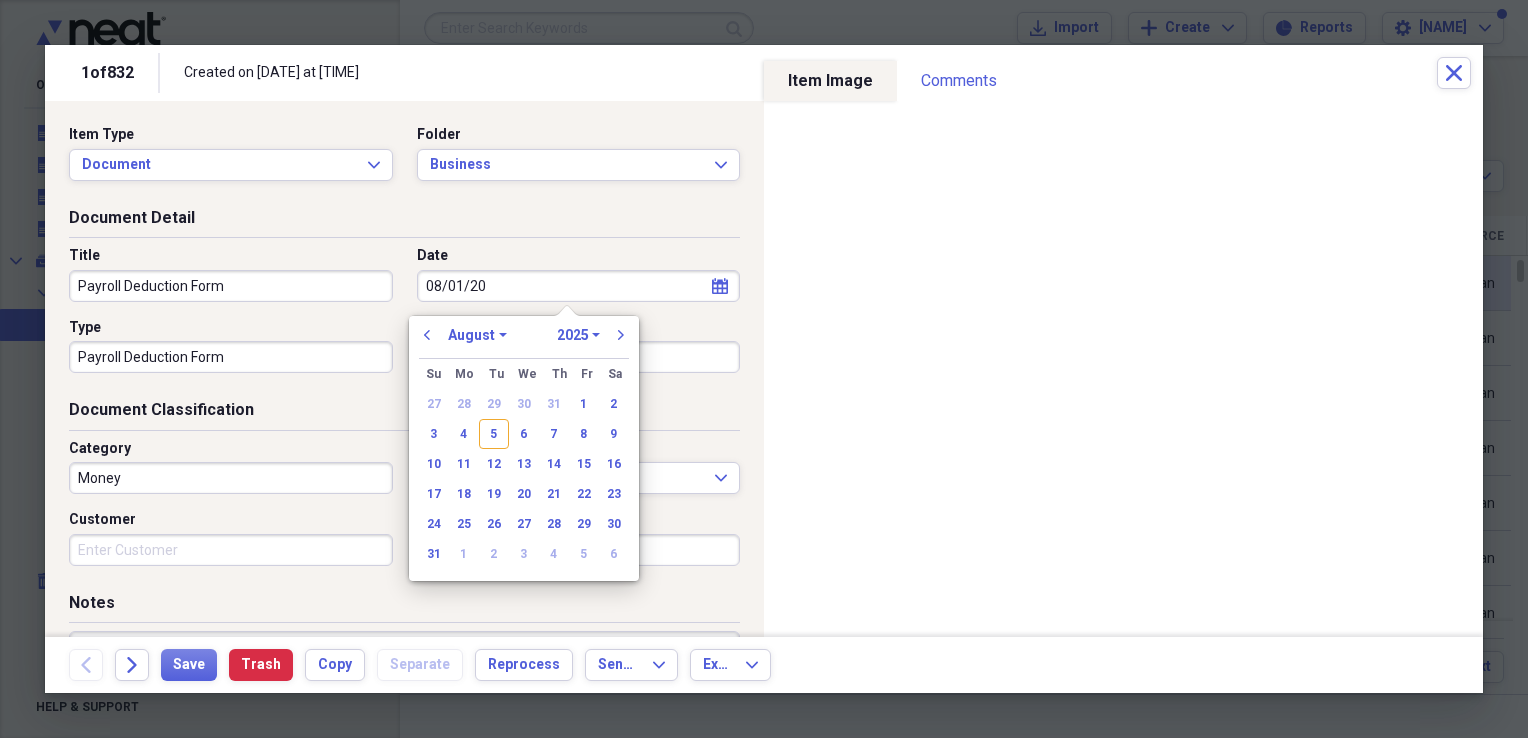 select on "2020" 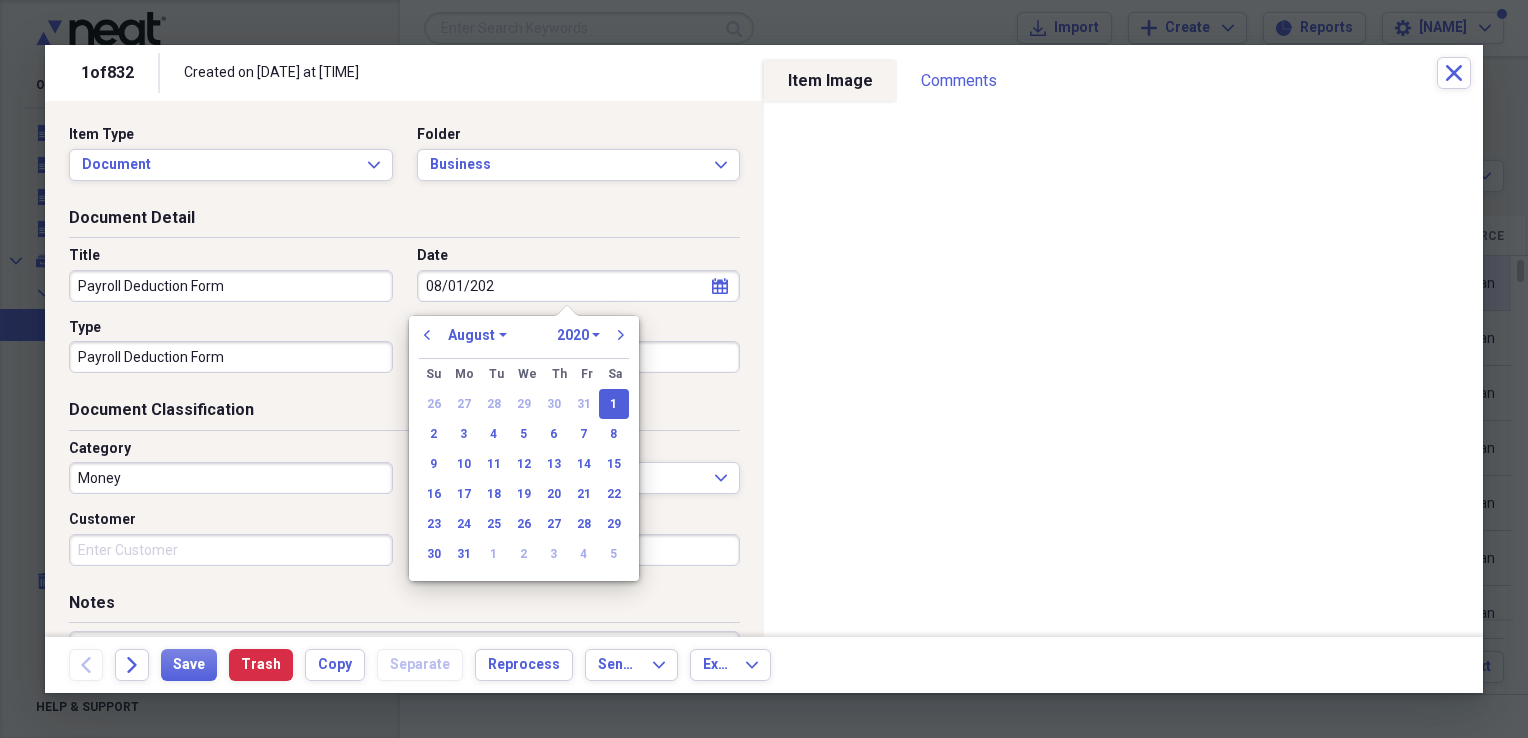 type on "08/01/2025" 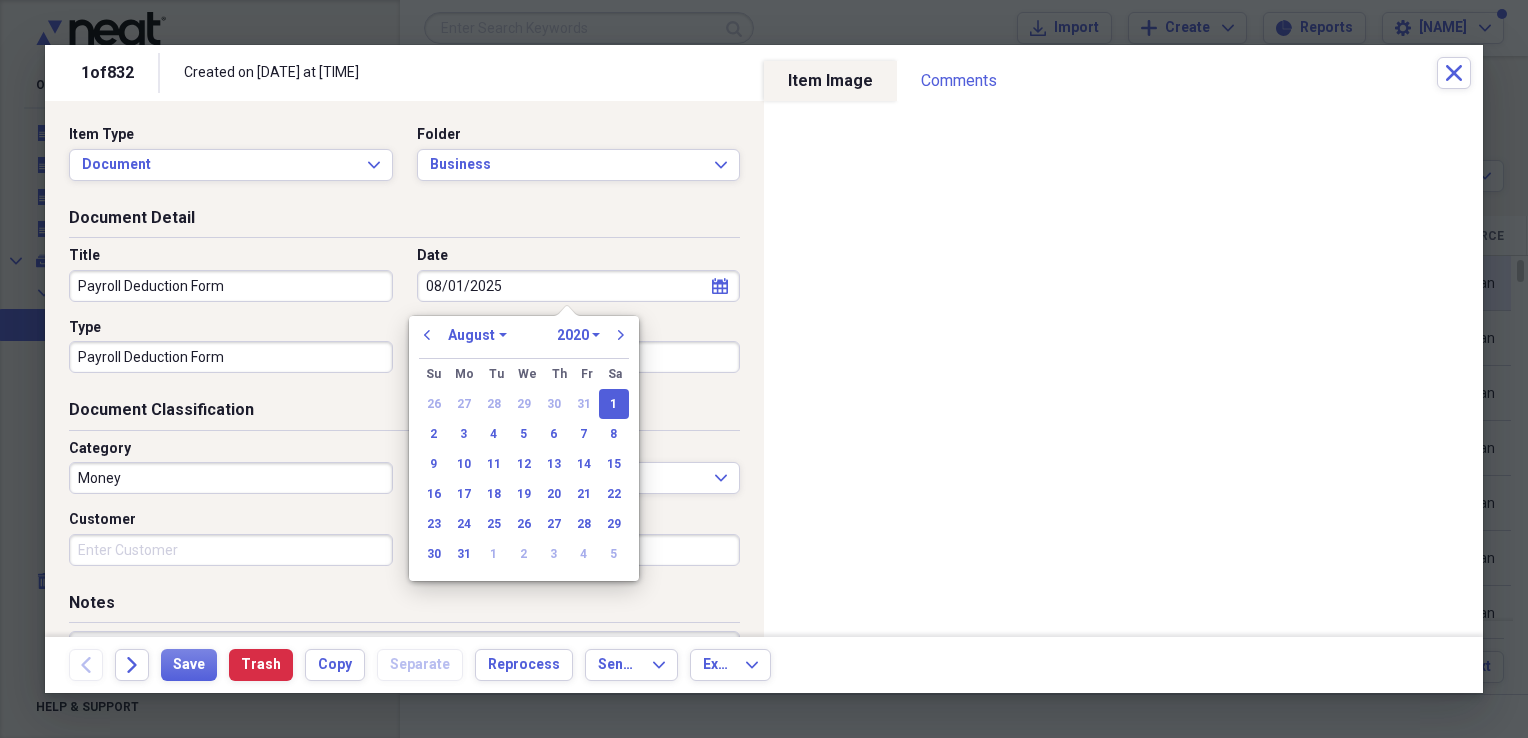 select on "2025" 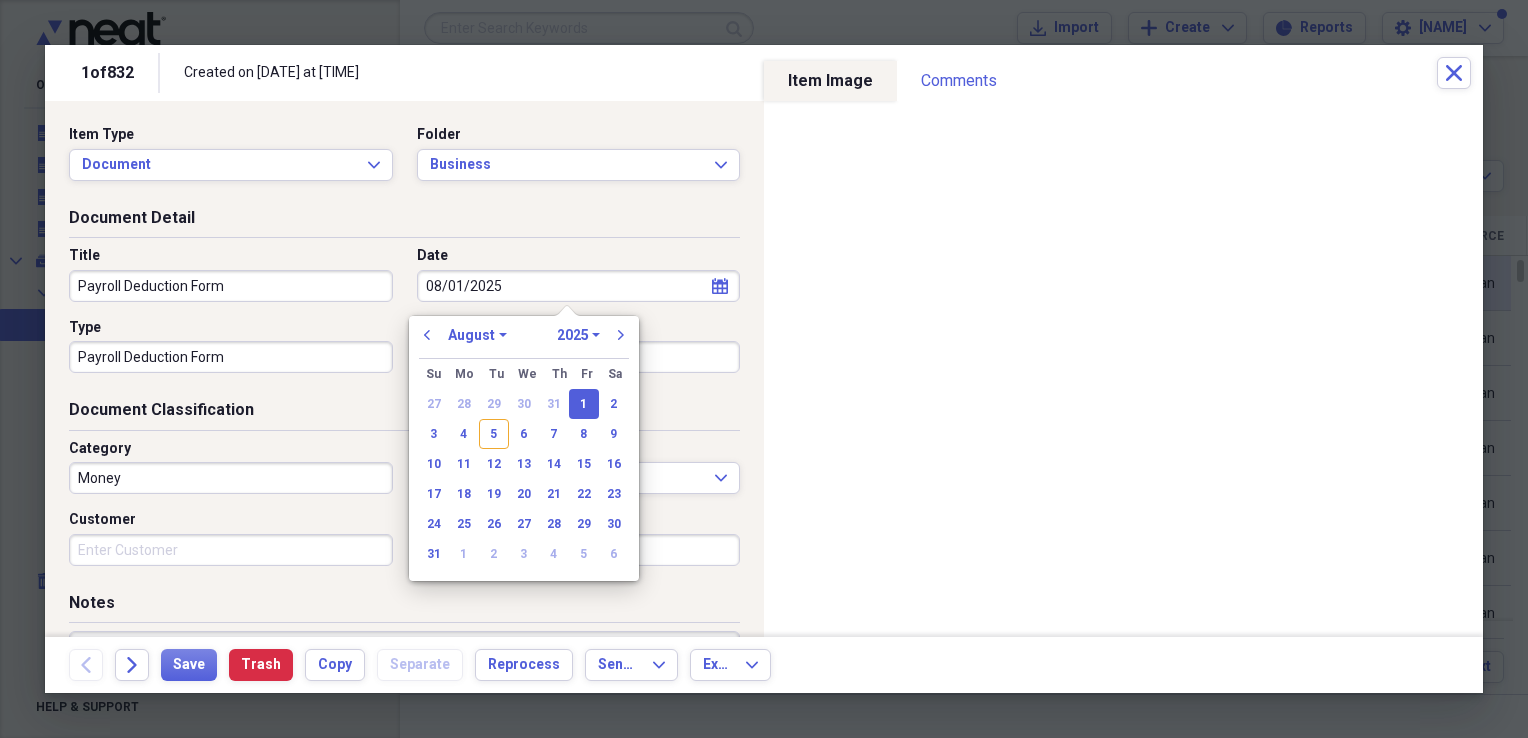 type on "08/01/2025" 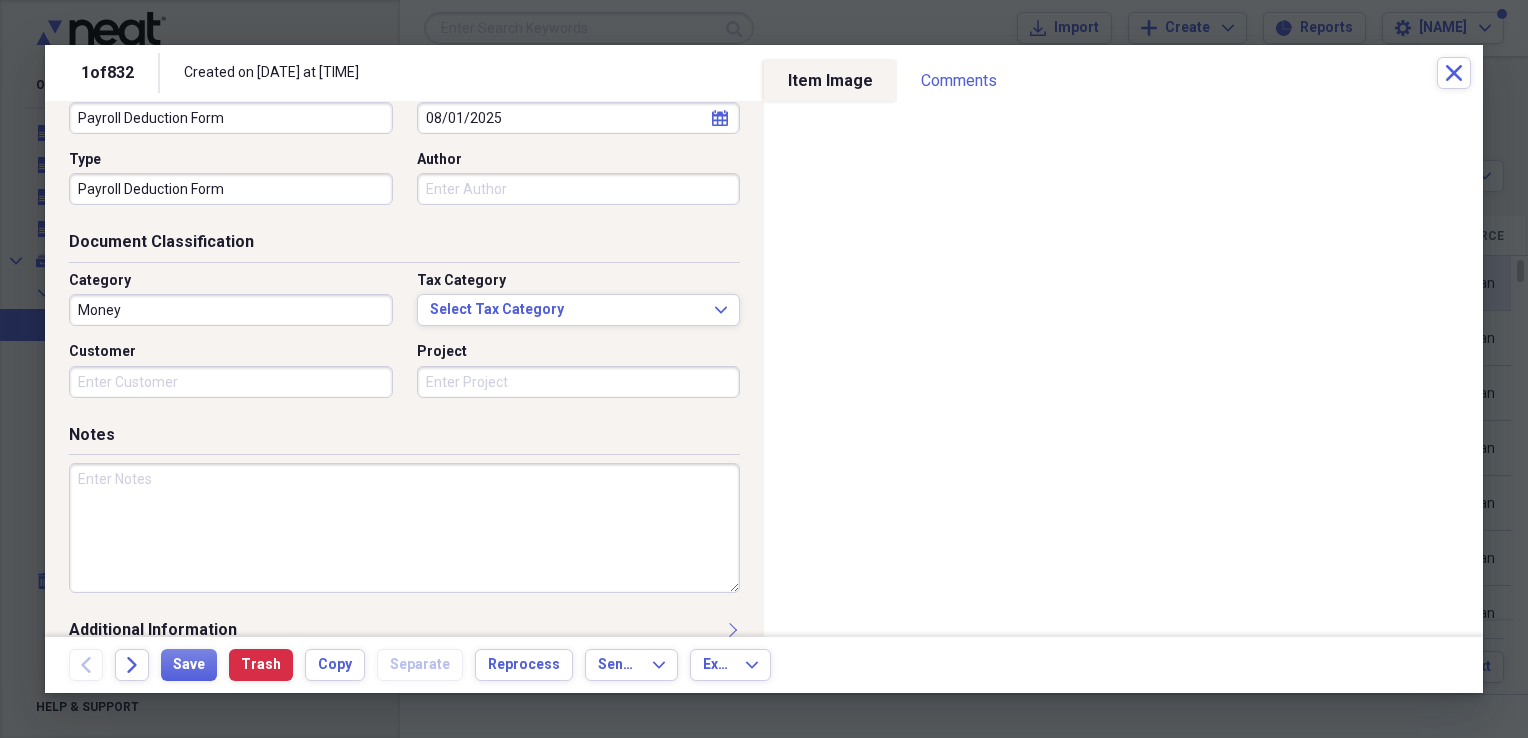 scroll, scrollTop: 197, scrollLeft: 0, axis: vertical 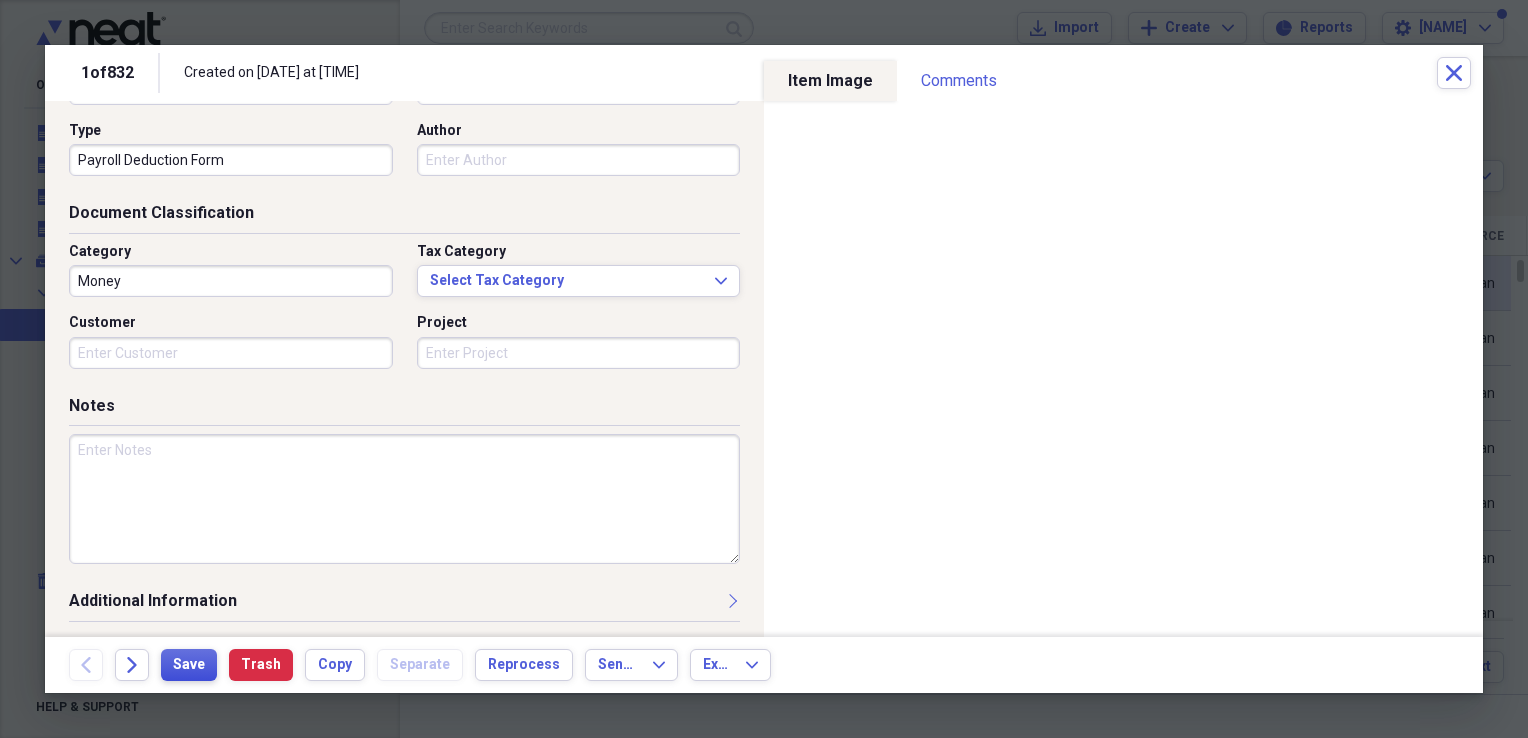 click on "Save" at bounding box center (189, 665) 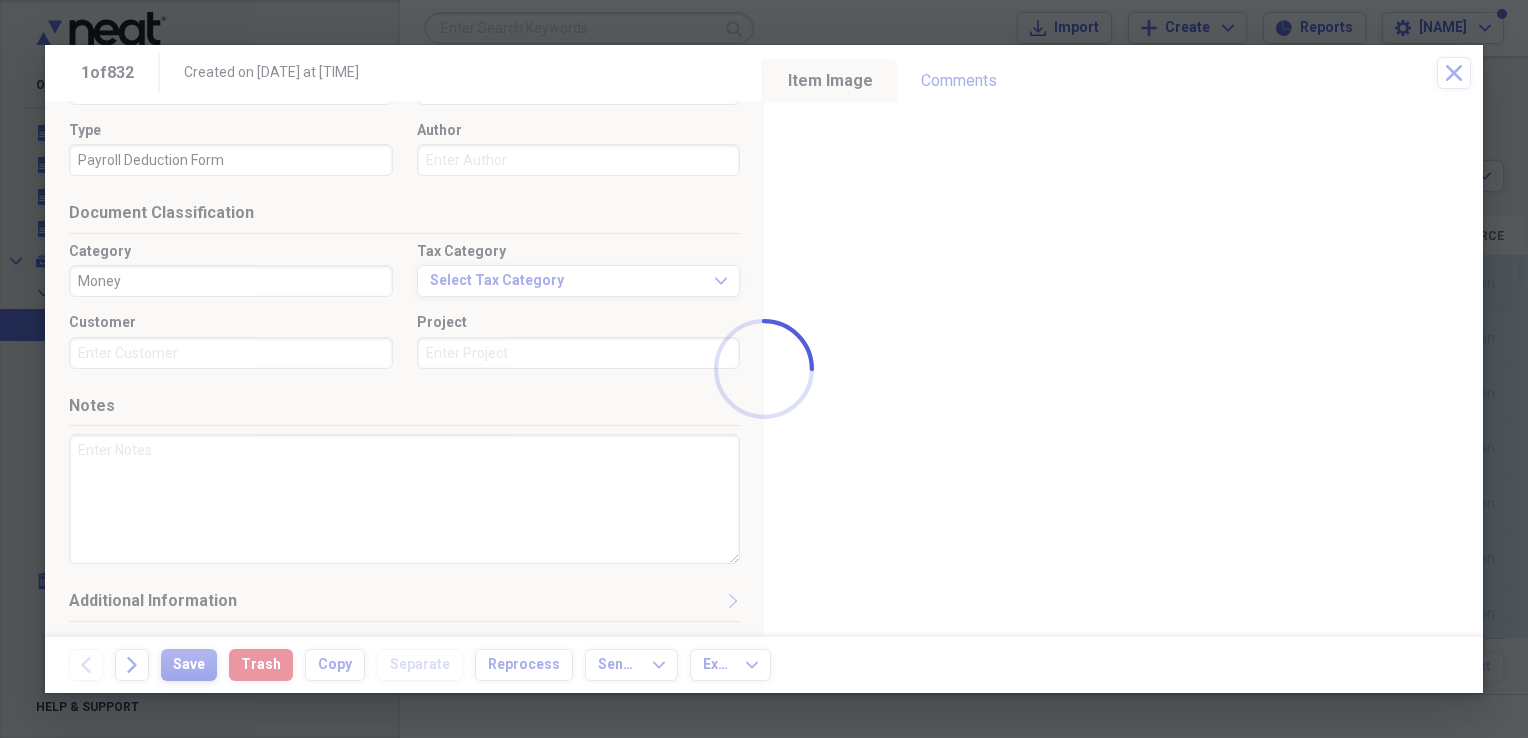 type on "Payroll Deduction Form" 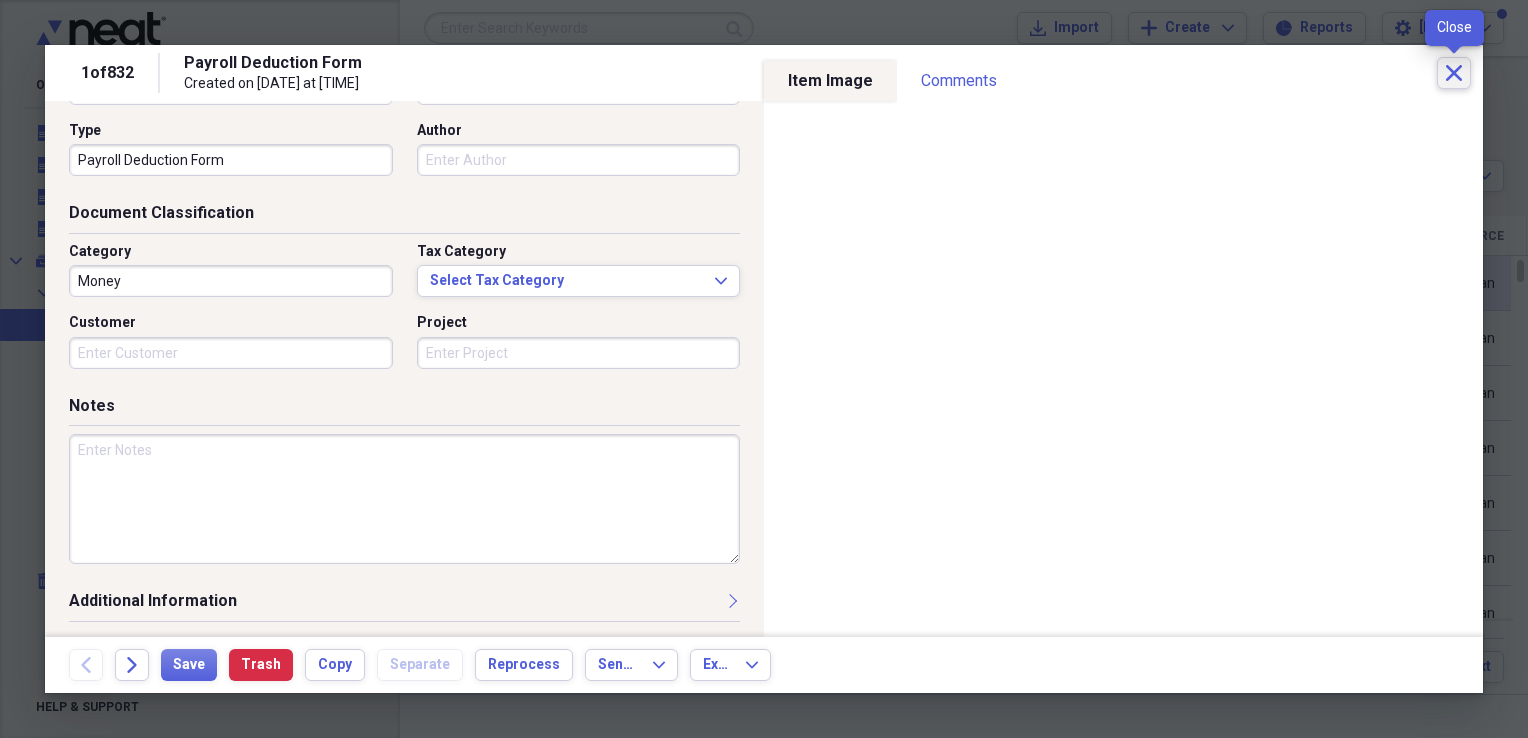 click on "Close" at bounding box center [1454, 73] 